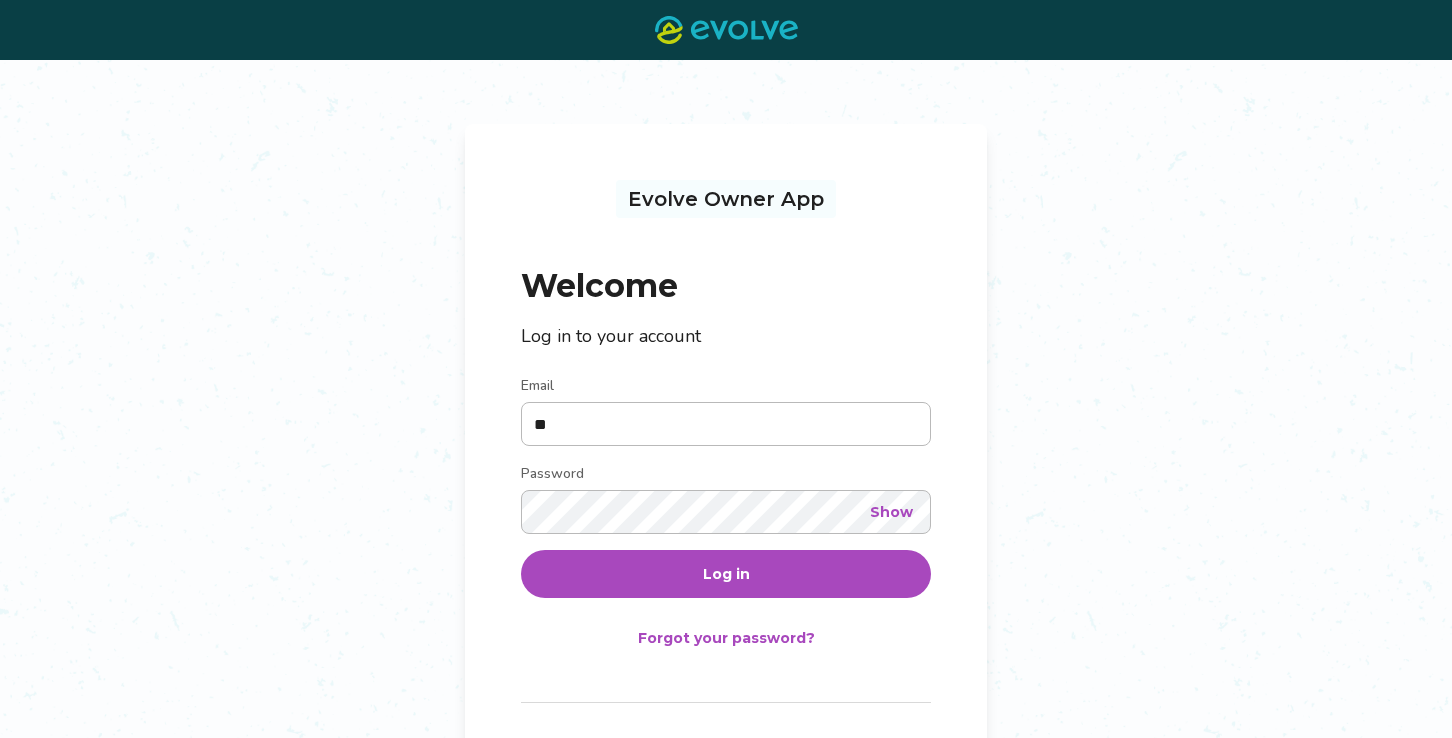 scroll, scrollTop: 0, scrollLeft: 0, axis: both 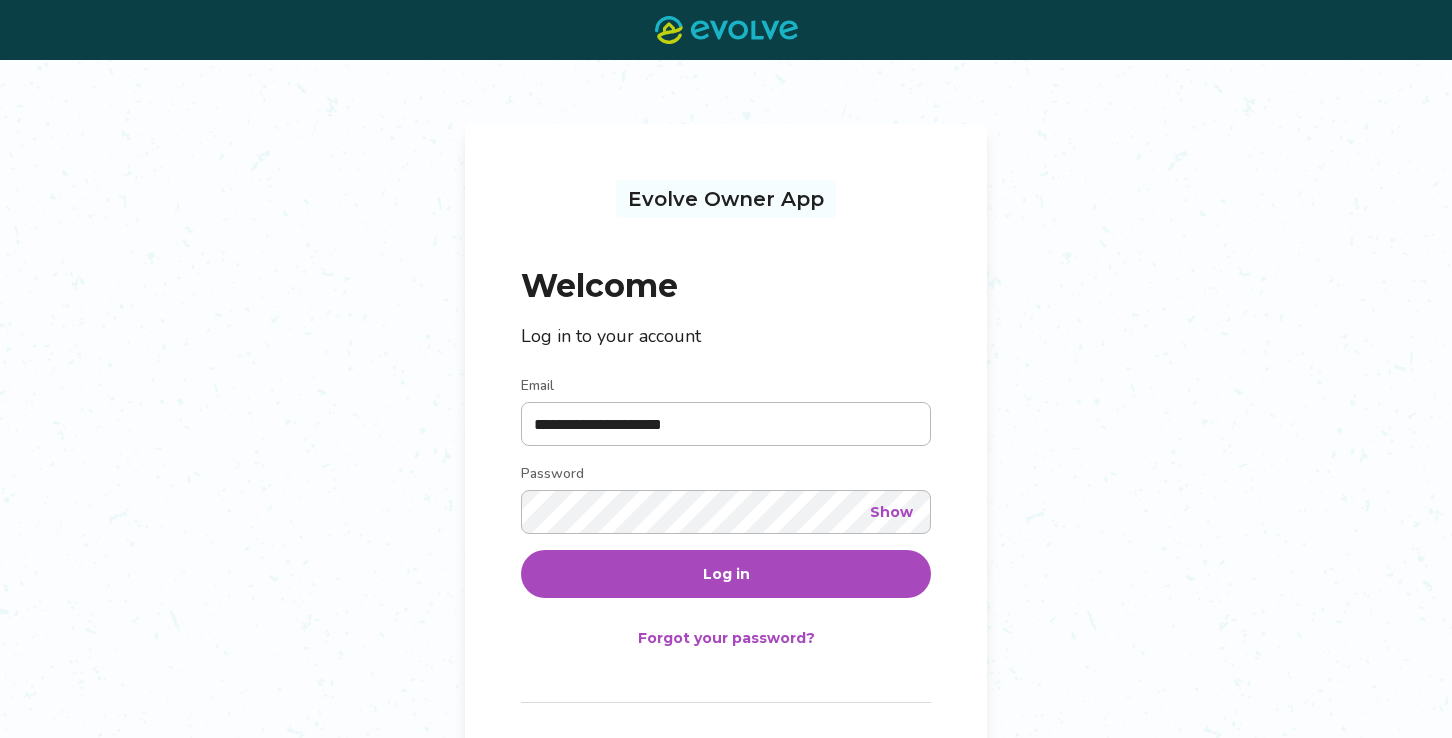 type on "**********" 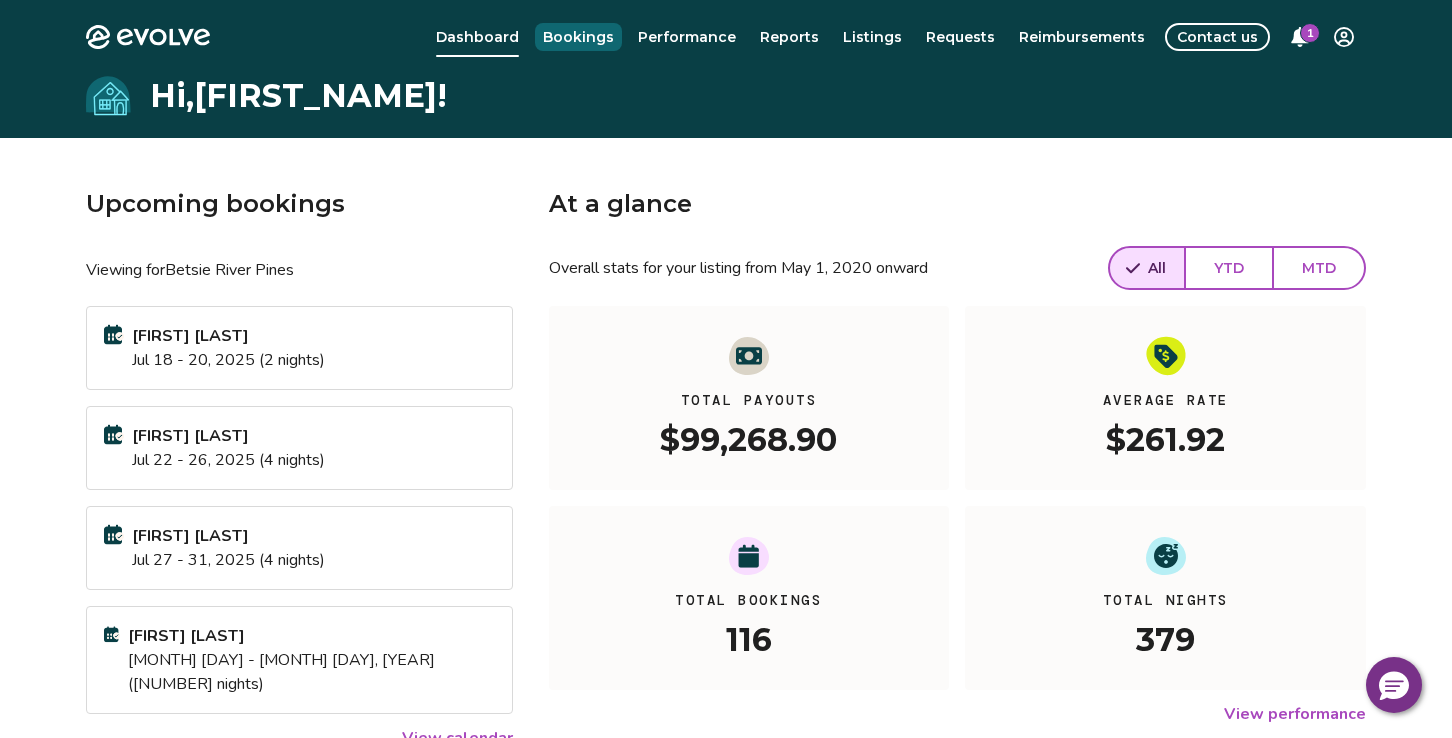 click on "Bookings" at bounding box center (578, 37) 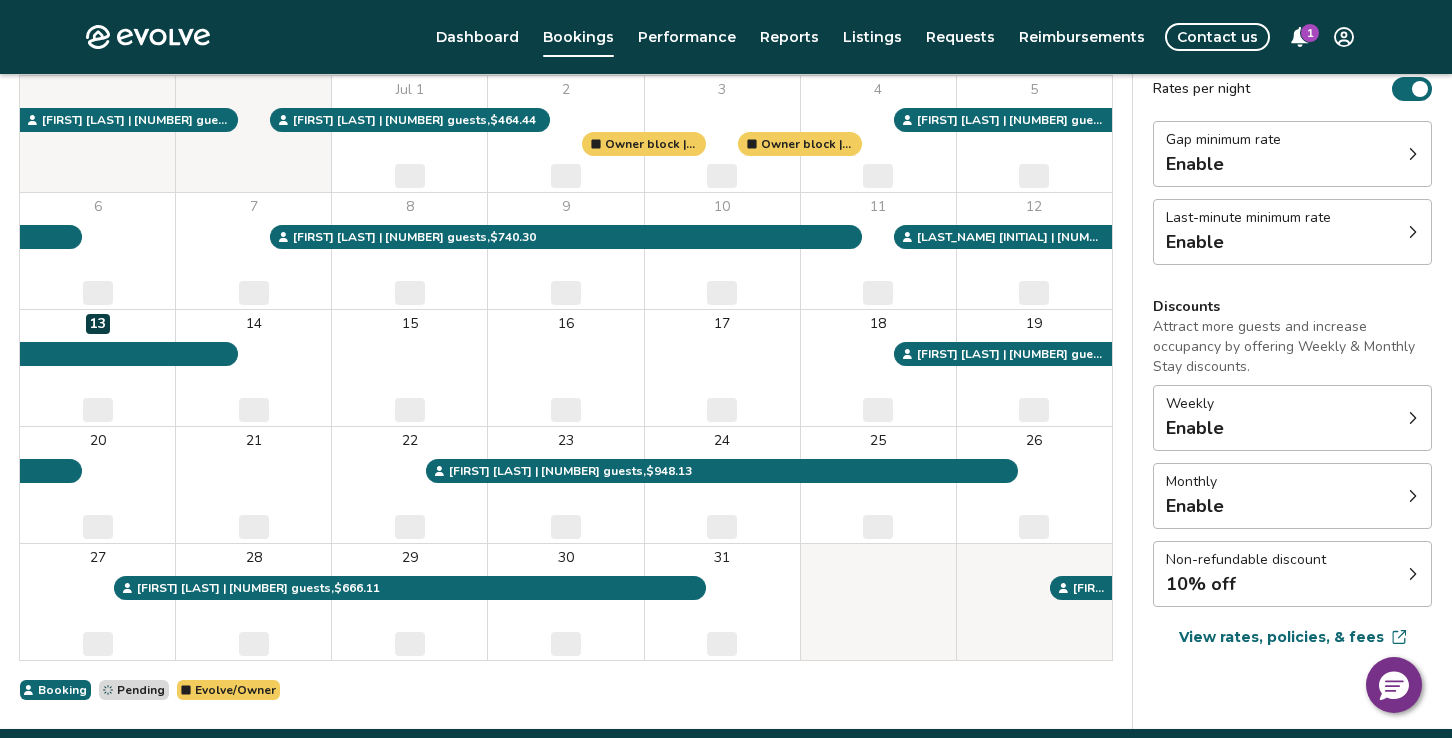 scroll, scrollTop: 226, scrollLeft: 0, axis: vertical 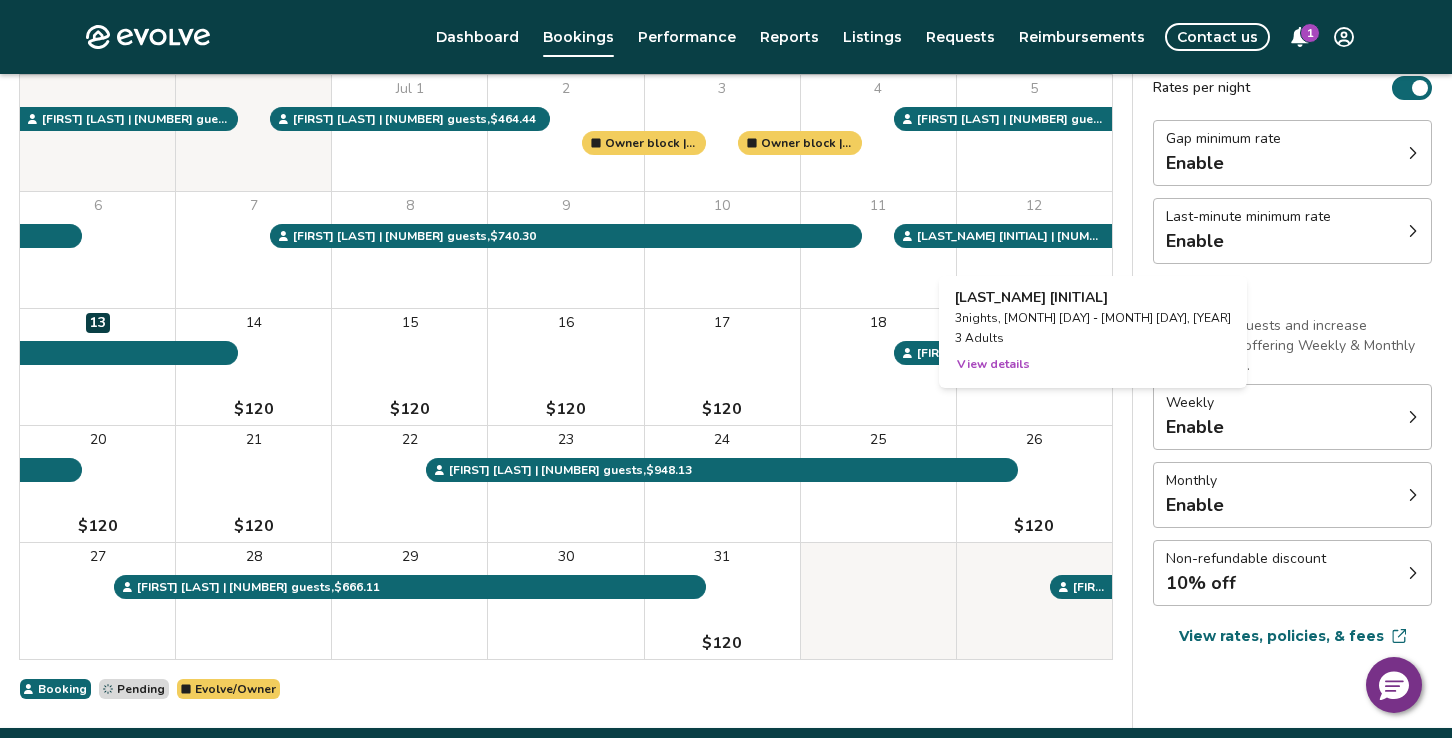 click on "12" at bounding box center (1034, 250) 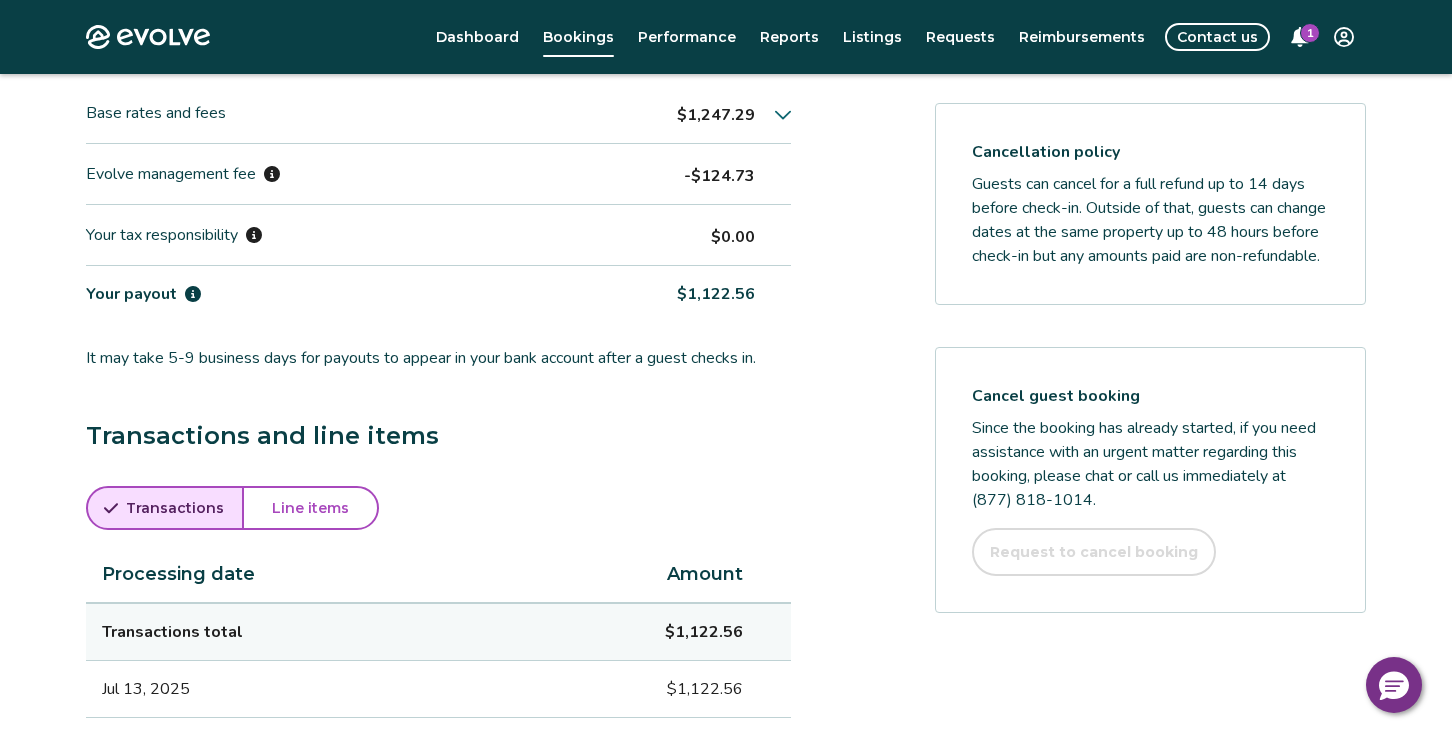 scroll, scrollTop: 676, scrollLeft: 0, axis: vertical 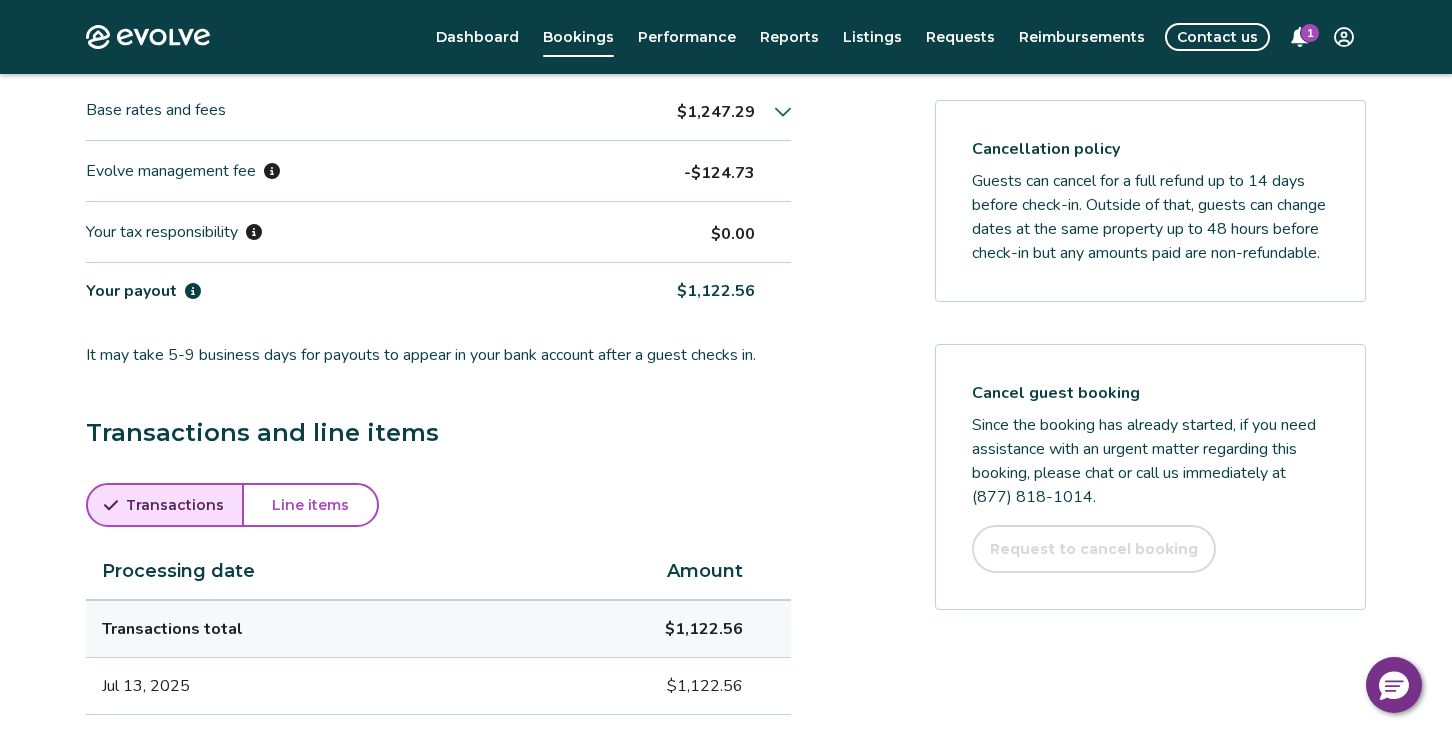 click on "Line items" at bounding box center [310, 505] 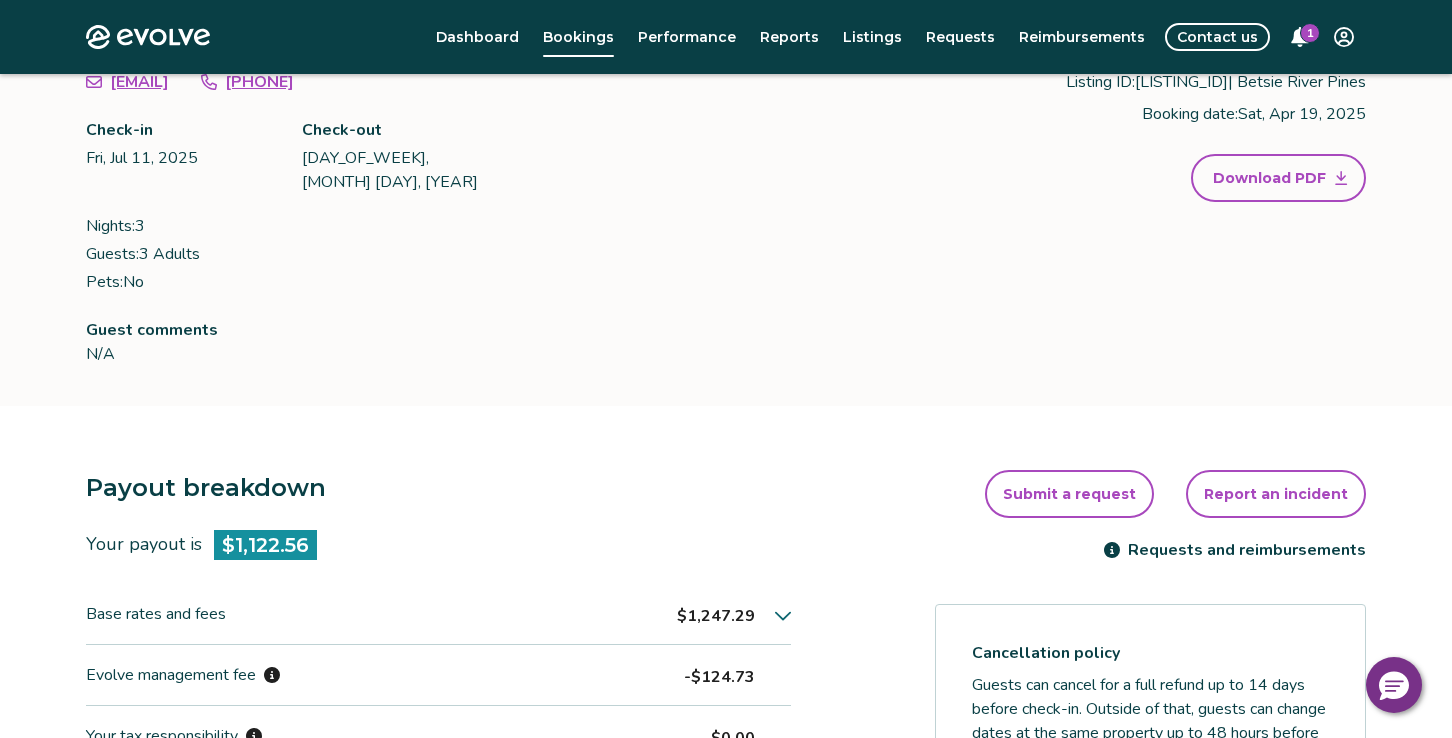 scroll, scrollTop: 171, scrollLeft: 0, axis: vertical 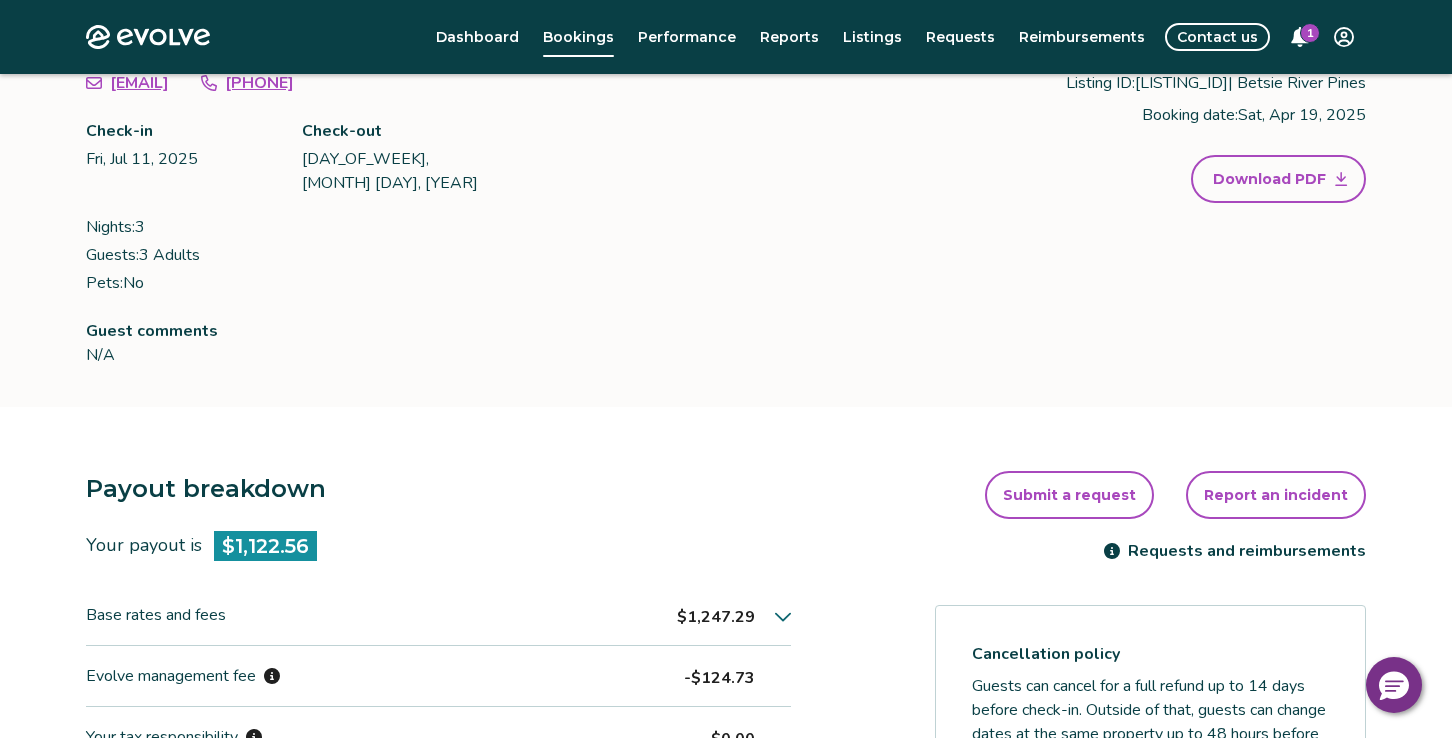 click on "1" at bounding box center (1310, 33) 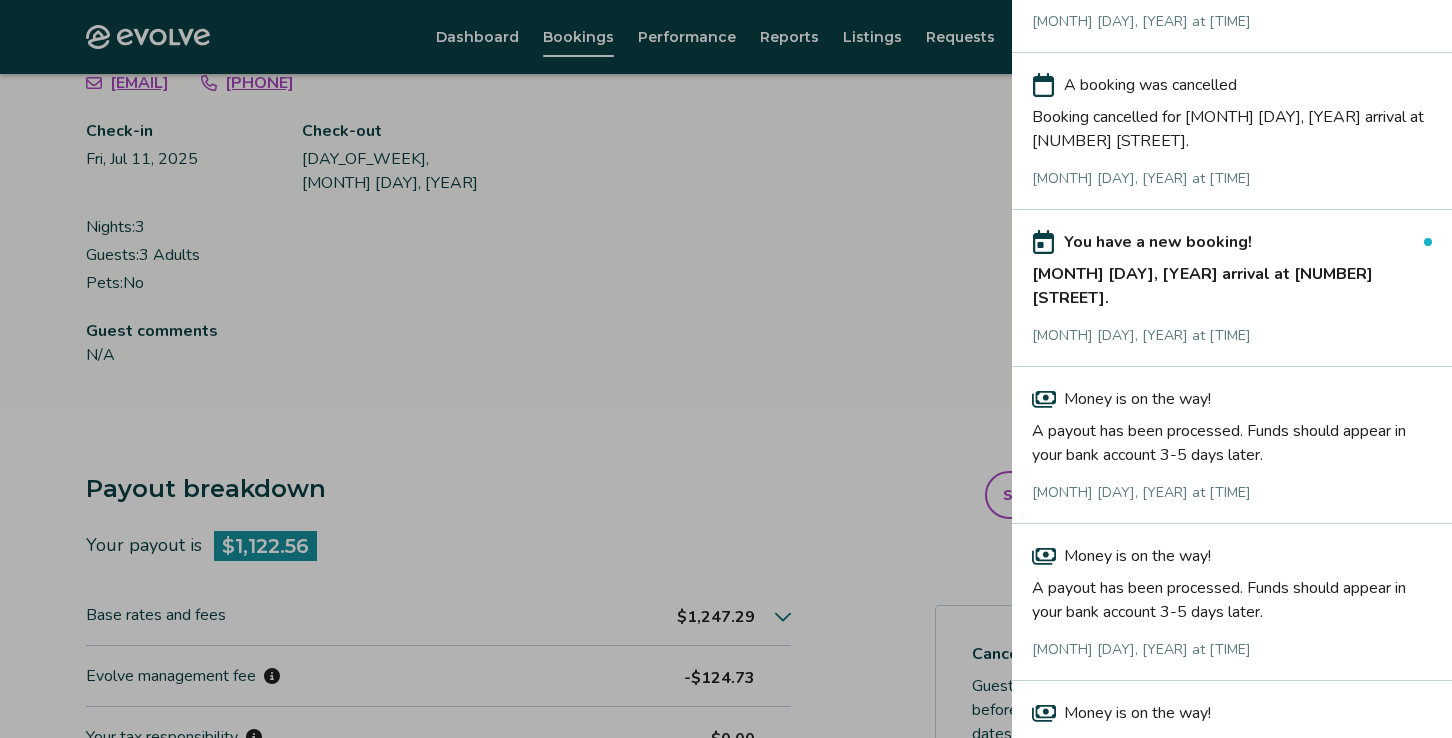 scroll, scrollTop: 3162, scrollLeft: 0, axis: vertical 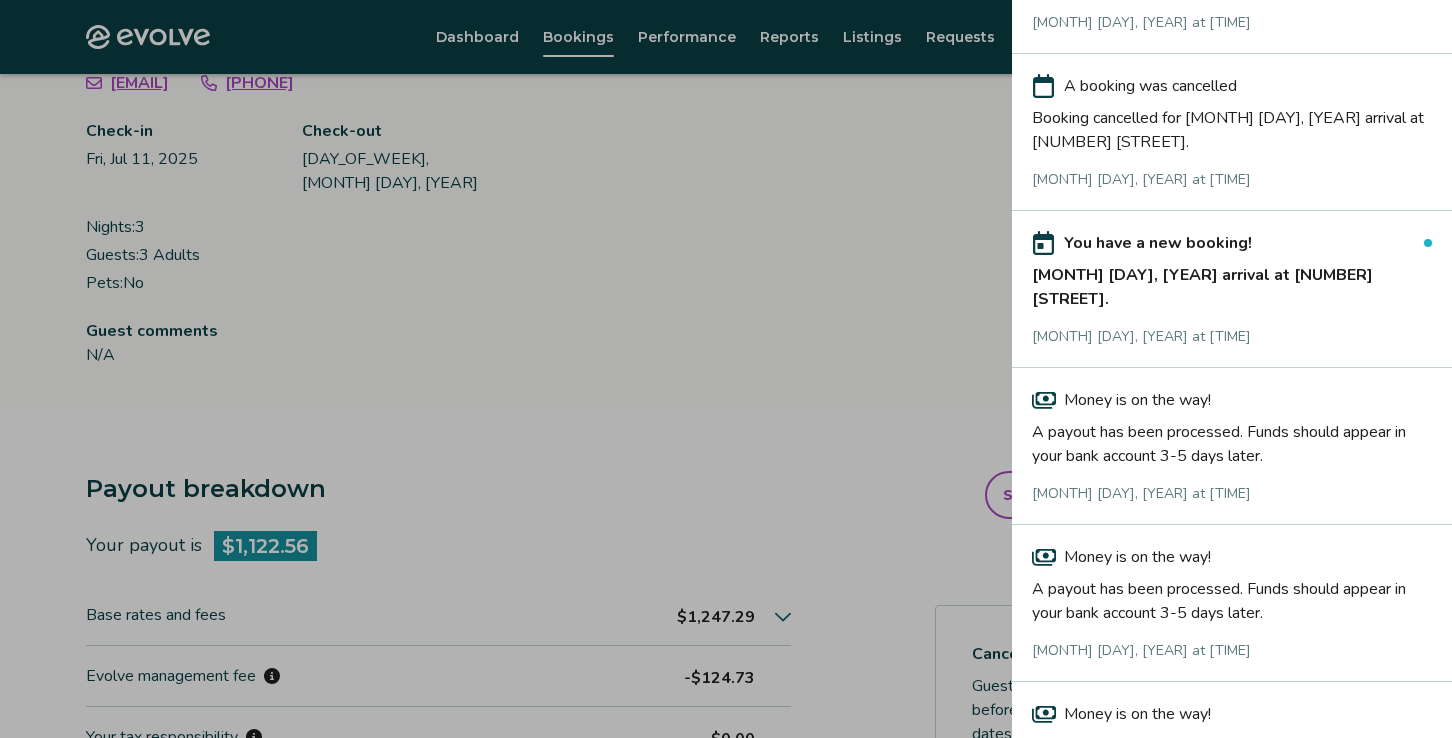 click on "[MONTH] [DAY], [YEAR] arrival at [NUMBER] [STREET]." at bounding box center [1232, 283] 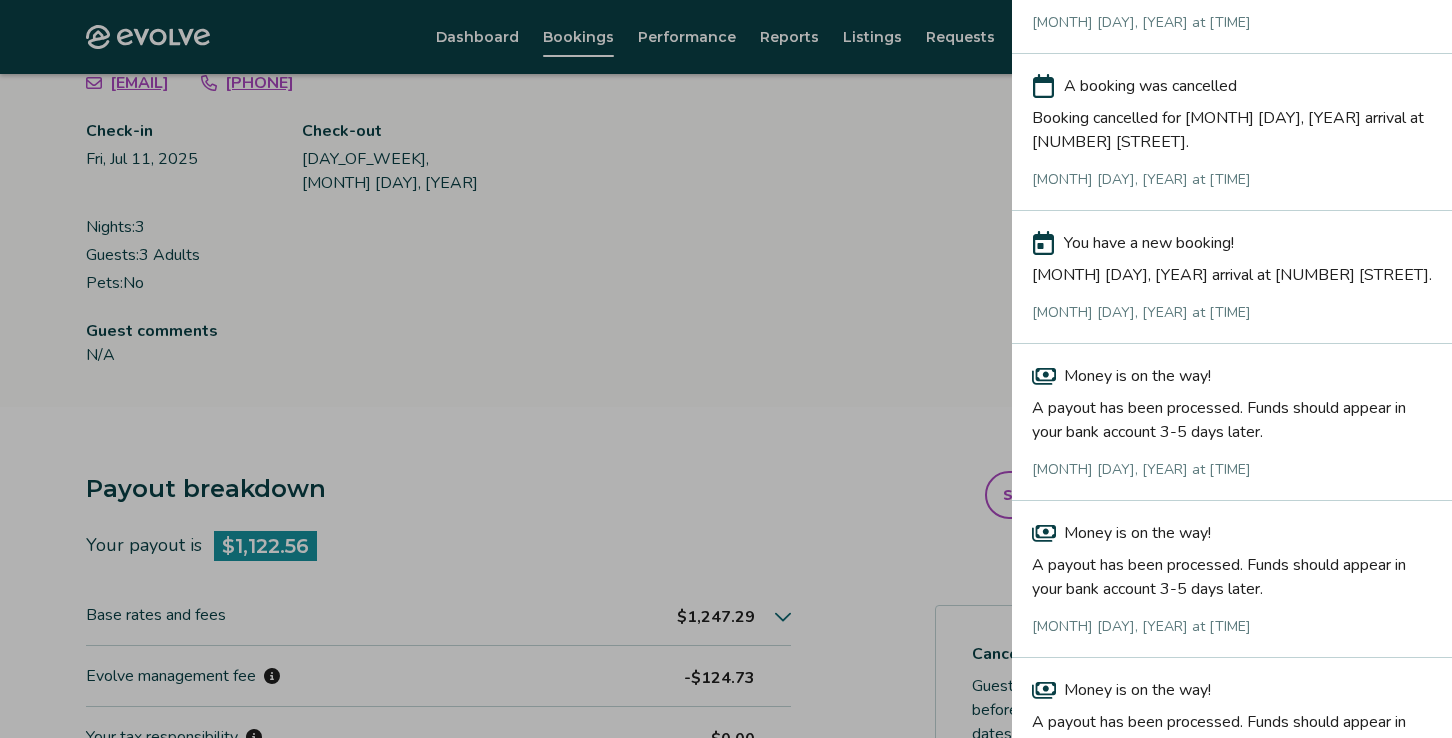 scroll, scrollTop: 0, scrollLeft: 0, axis: both 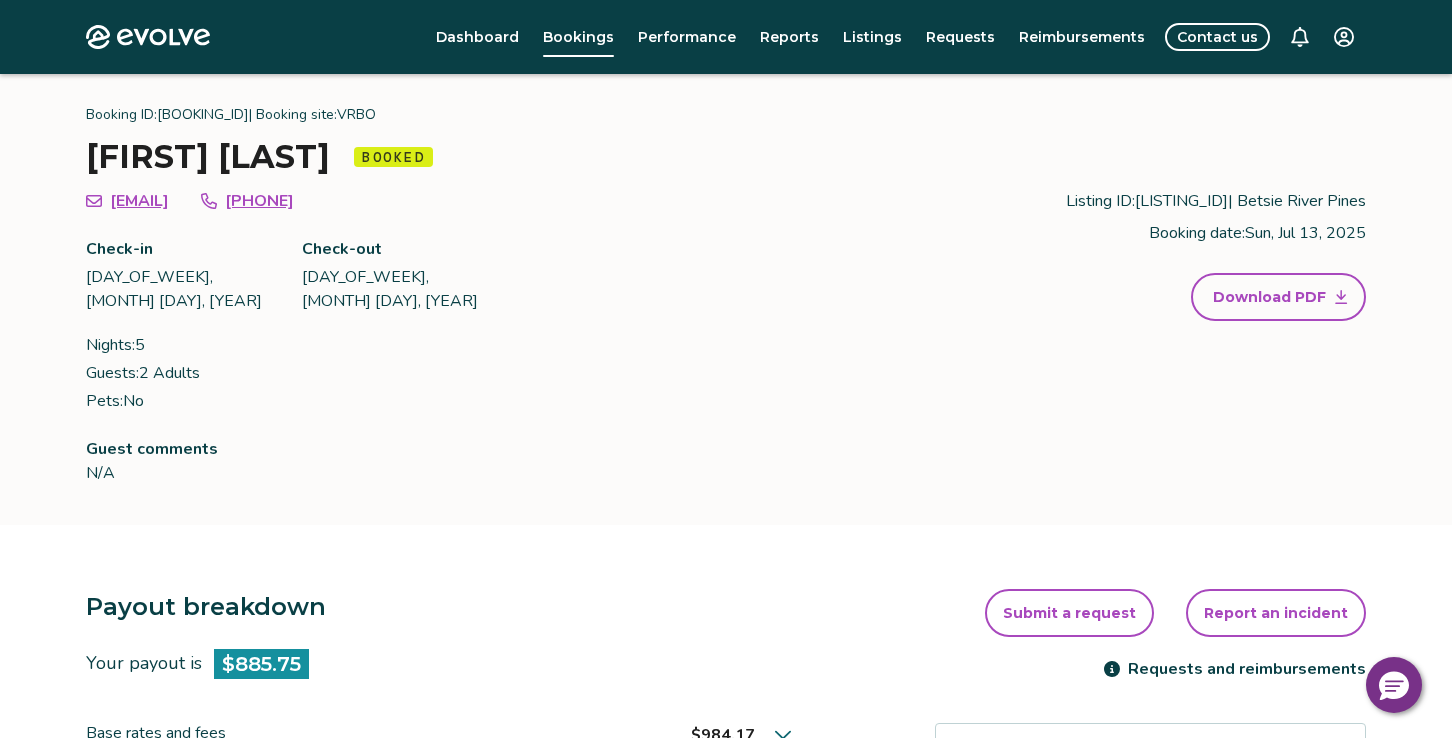 click 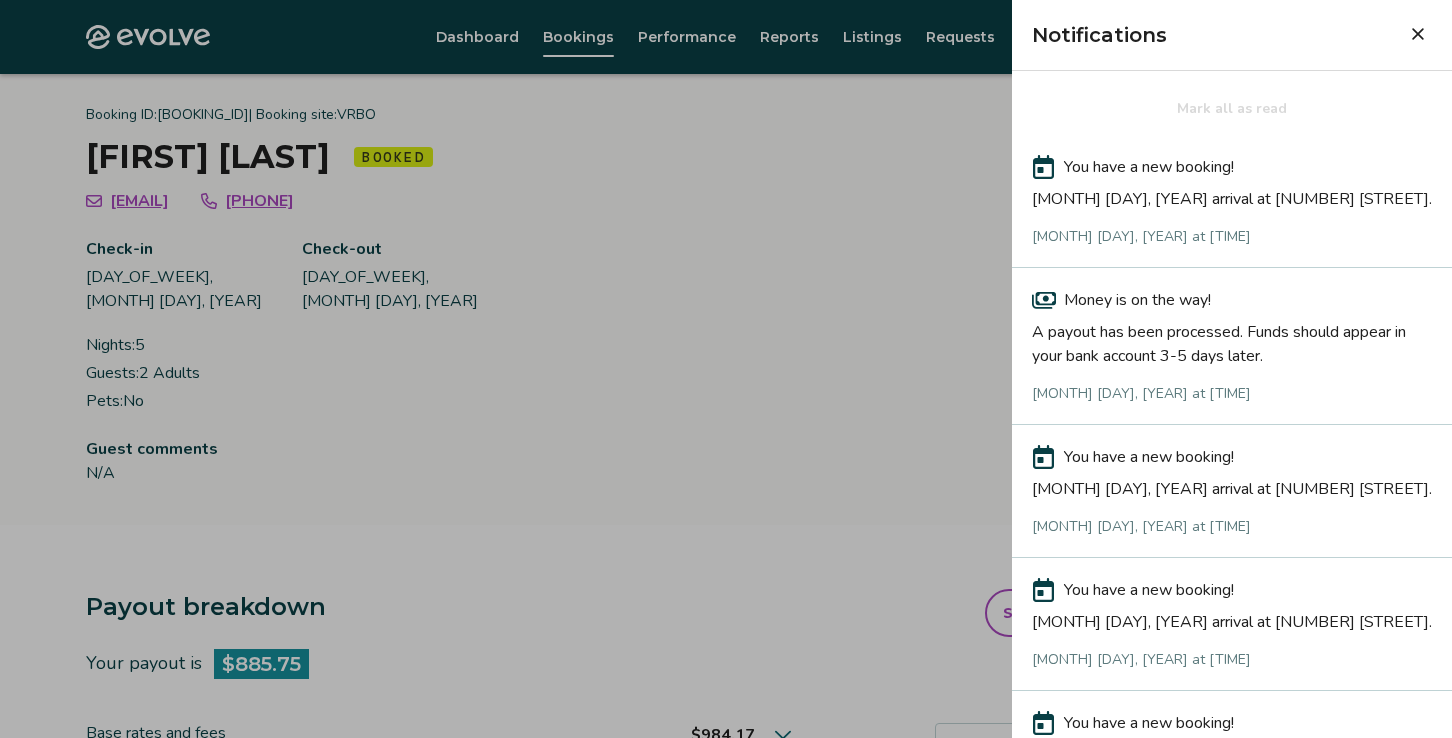 scroll, scrollTop: 0, scrollLeft: 0, axis: both 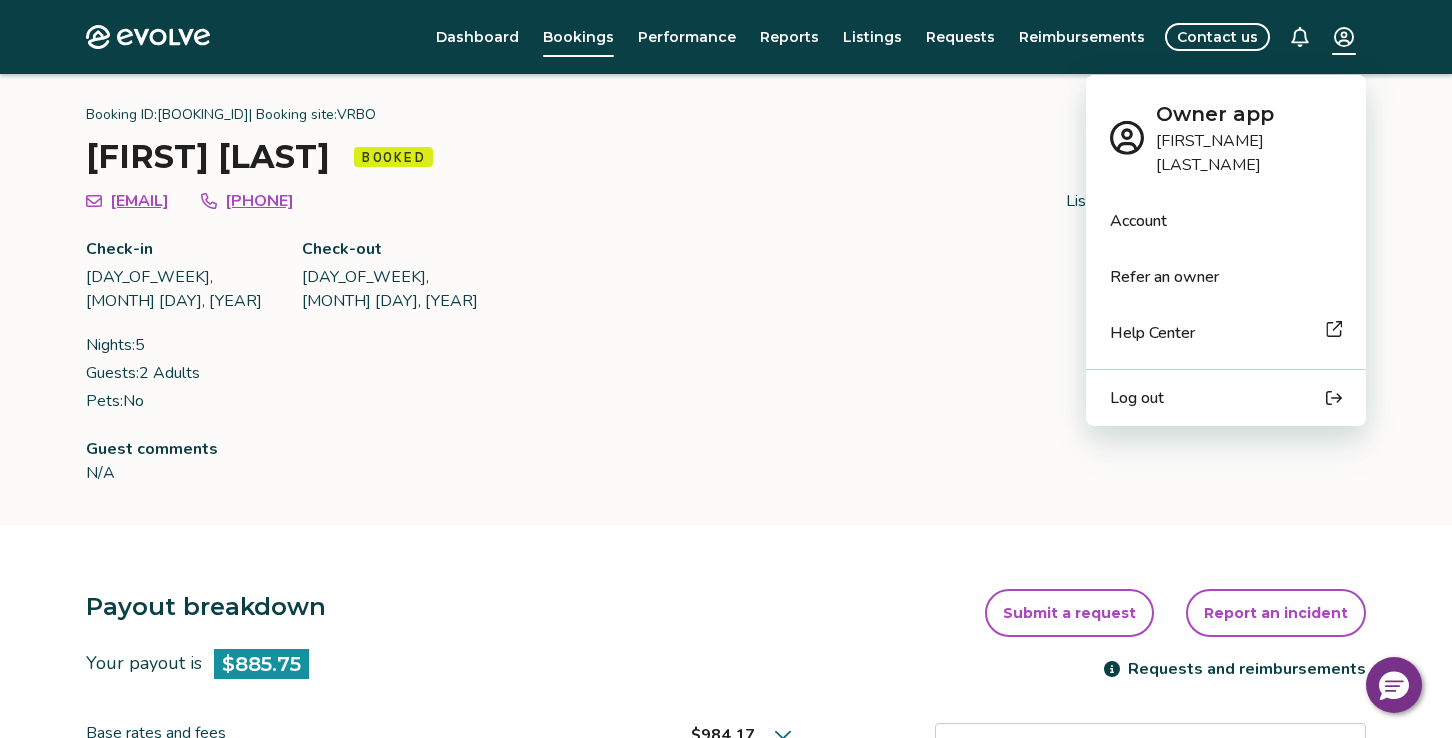 click on "Evolve Dashboard Bookings Performance Reports Listings Requests Reimbursements Contact us Back Booking ID:  [BOOKING_ID]  | Booking site:  VRBO [FIRST] [LAST] Booked [EMAIL] [PHONE] Check-in [DAY_OF_WEEK], [MONTH] [DAY], [YEAR] Check-out [DAY_OF_WEEK], [MONTH] [DAY], [YEAR] Nights:  [NUMBER] Guests:  [NUMBER] Adults Pets:  No Listing ID:  [LISTING_ID]  |   Betsie River Pines Booking date:  [DAY_OF_WEEK], [MONTH] [DAY], [YEAR] Download PDF Guest comments N/A Payout breakdown Your payout is [PRICE] Base rates and fees [PRICE] Evolve management fee [PRICE] Your tax responsibility [PRICE] Your payout [PRICE] It may take [NUMBER]-[NUMBER] business days for payouts to appear in your bank account after a guest checks in. Transactions and line items Transactions Line items Processing date Amount Transactions total [PRICE] [MONTH] [DAY], [YEAR] [PRICE] Submit a request Report an incident Requests and reimbursements Cancellation policy Cancel guest booking Today is  [NUMBER]  days  from the check-in date. Request to cancel booking © [YEAR]-[PRESENT_YEAR] Evolve Vacation Rental Network Privacy Policy | Terms of Service" at bounding box center (726, 742) 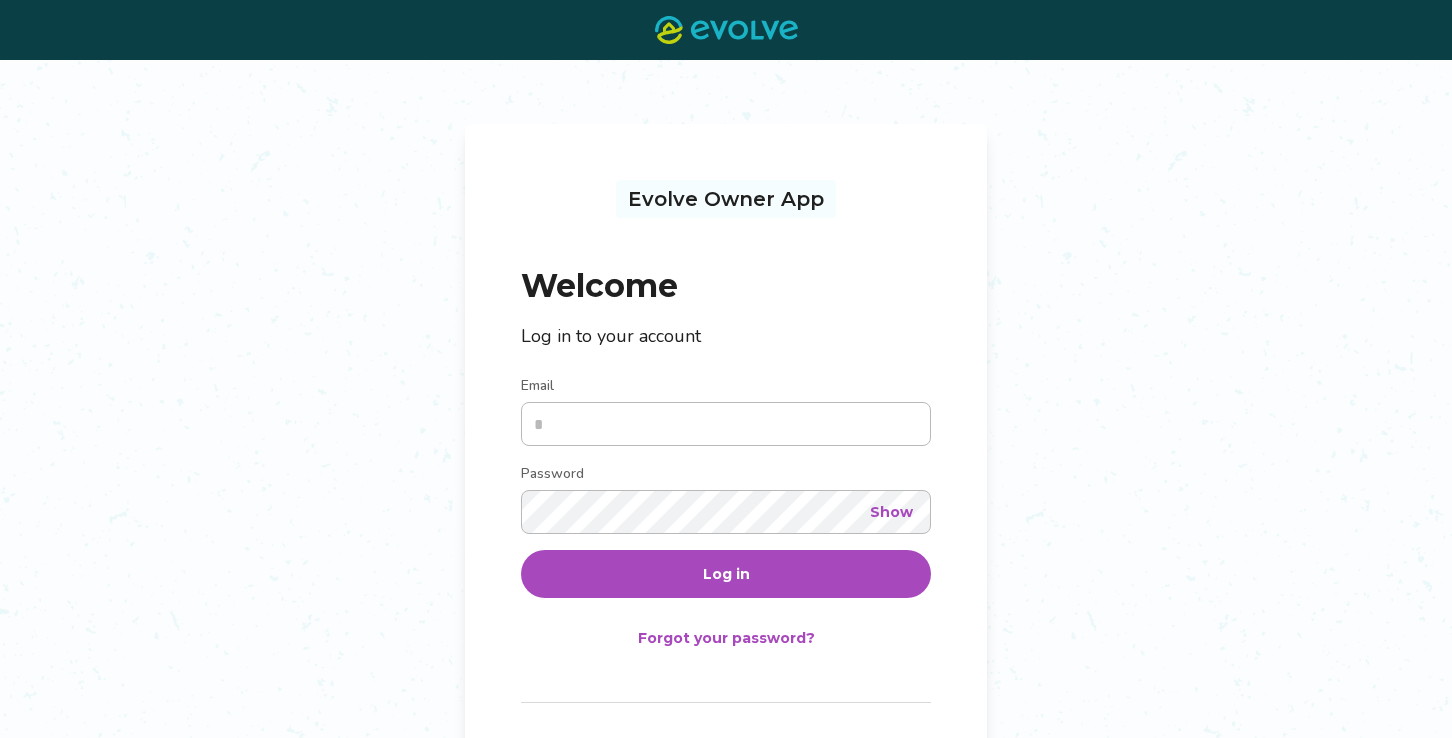 scroll, scrollTop: 0, scrollLeft: 0, axis: both 